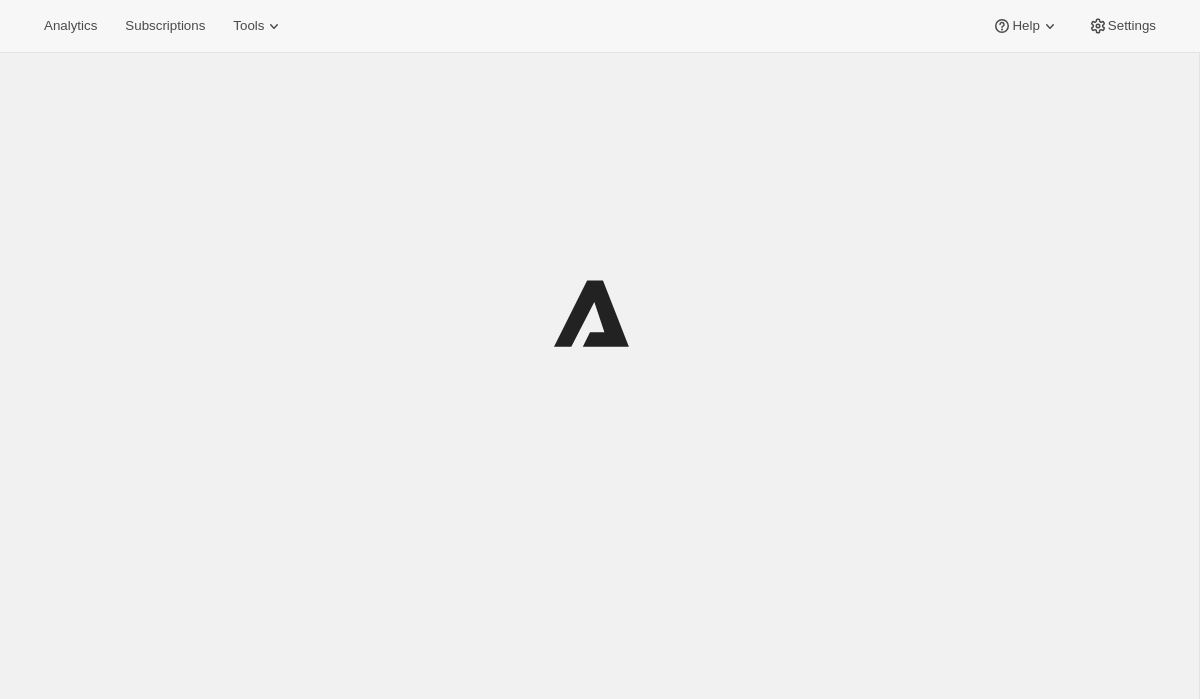 scroll, scrollTop: 0, scrollLeft: 0, axis: both 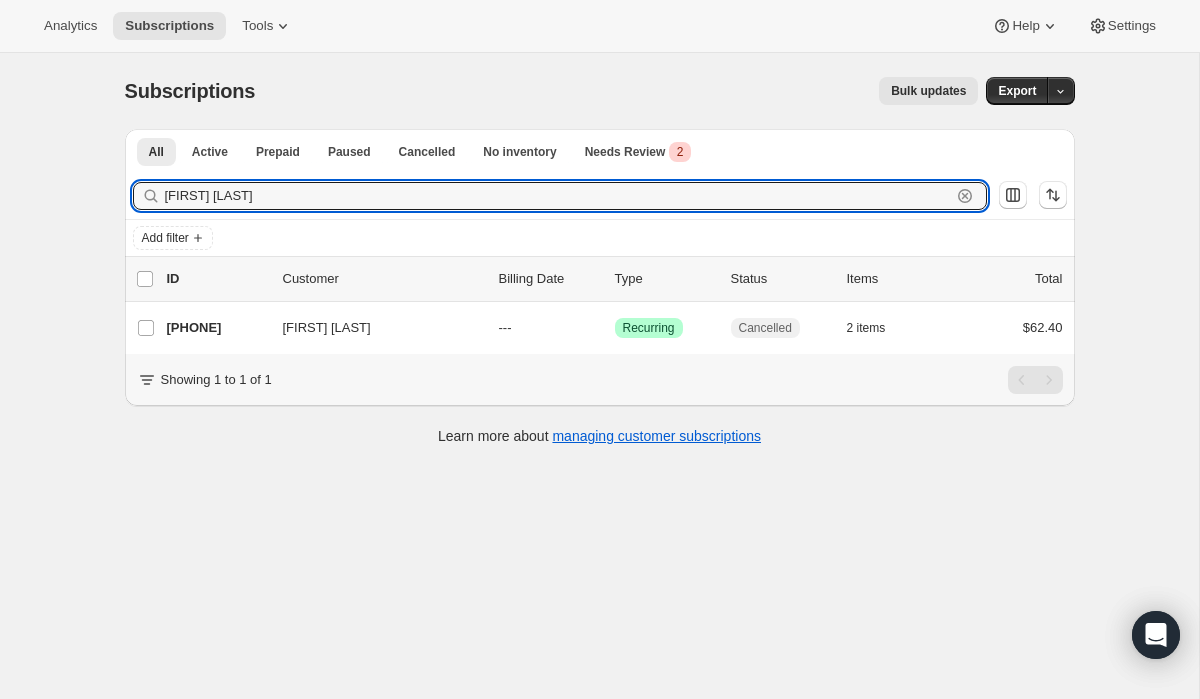 drag, startPoint x: 301, startPoint y: 198, endPoint x: 146, endPoint y: 201, distance: 155.02902 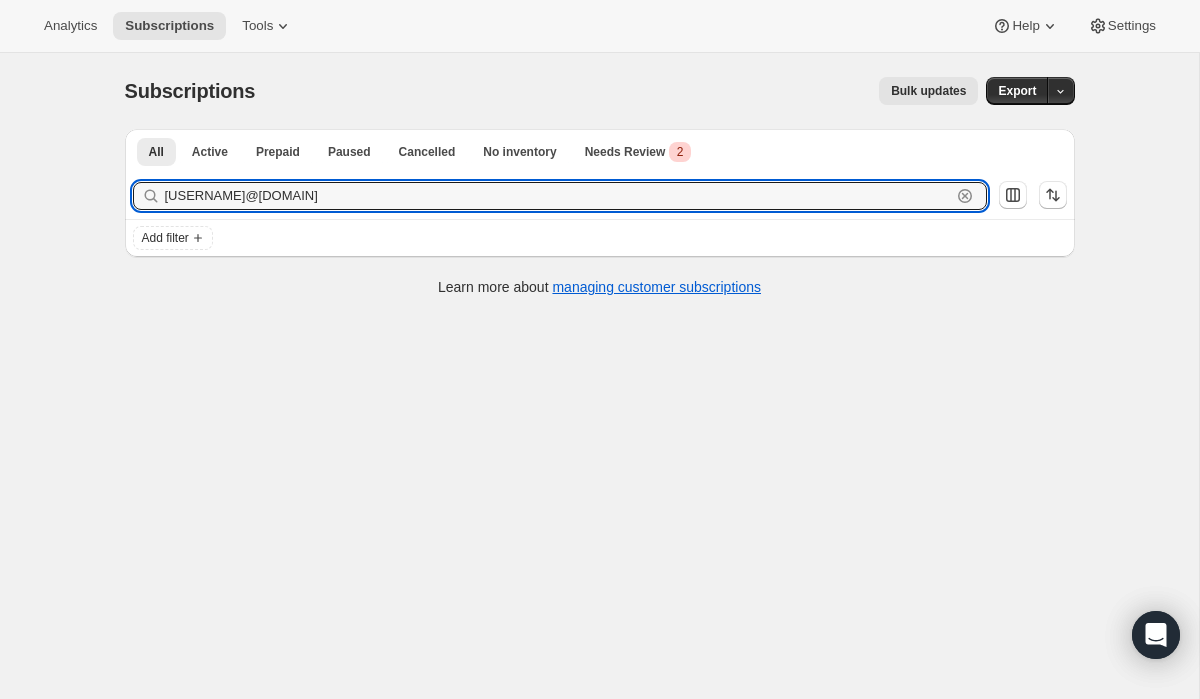 type on "[USERNAME]@[DOMAIN]" 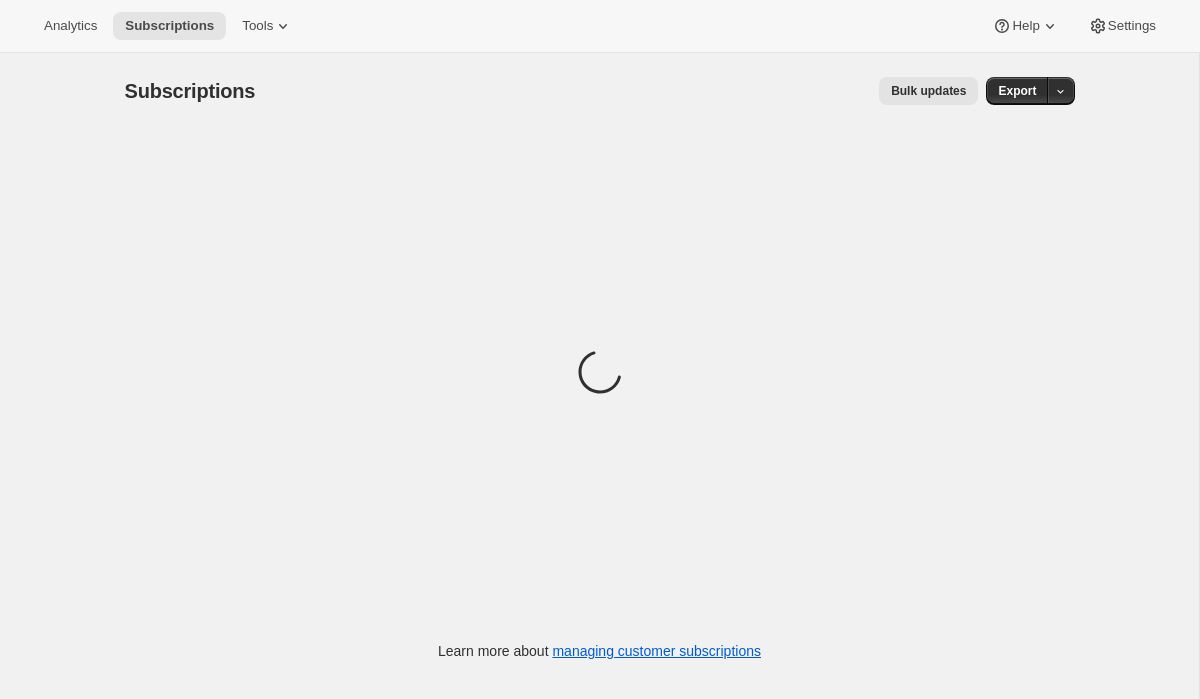 scroll, scrollTop: 0, scrollLeft: 0, axis: both 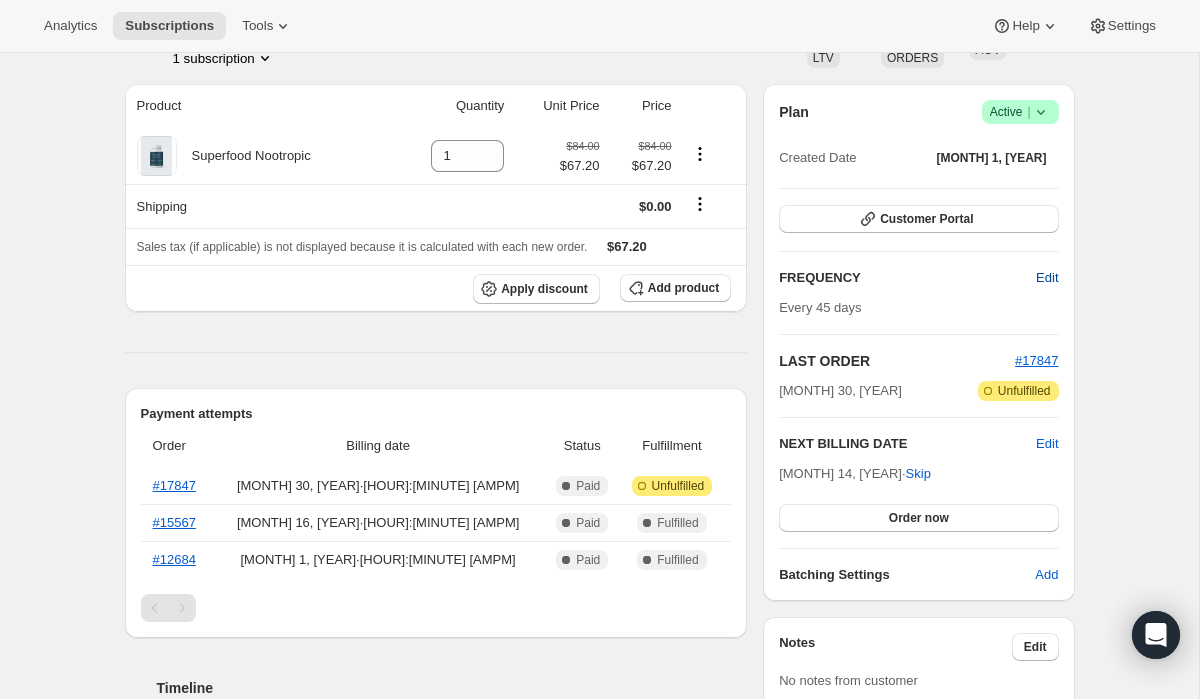 click on "Edit" at bounding box center (1047, 278) 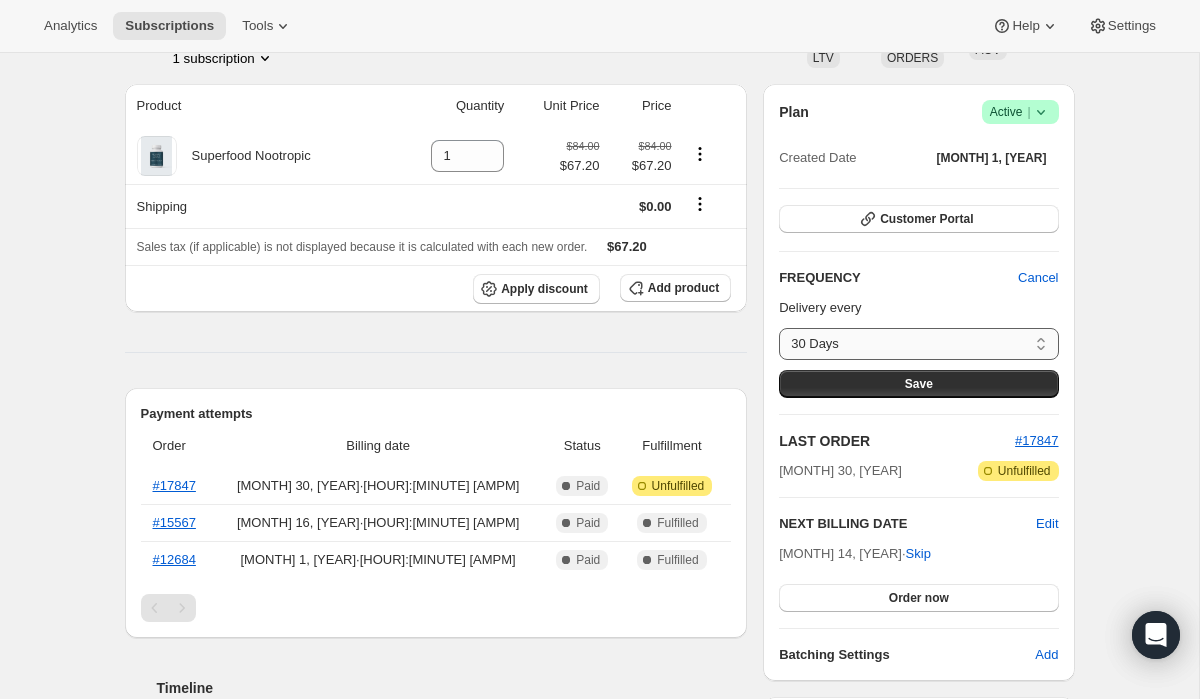 click on "30 Days 45 Days 60 Days Custom..." at bounding box center (918, 344) 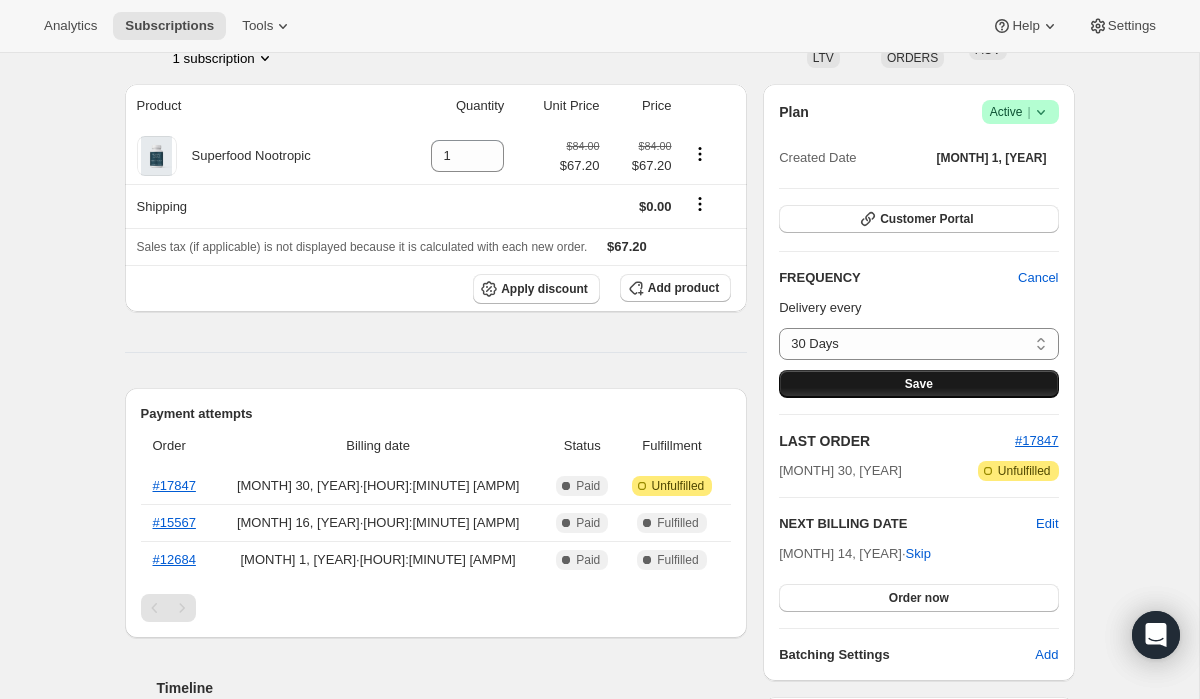 click on "Save" at bounding box center (918, 384) 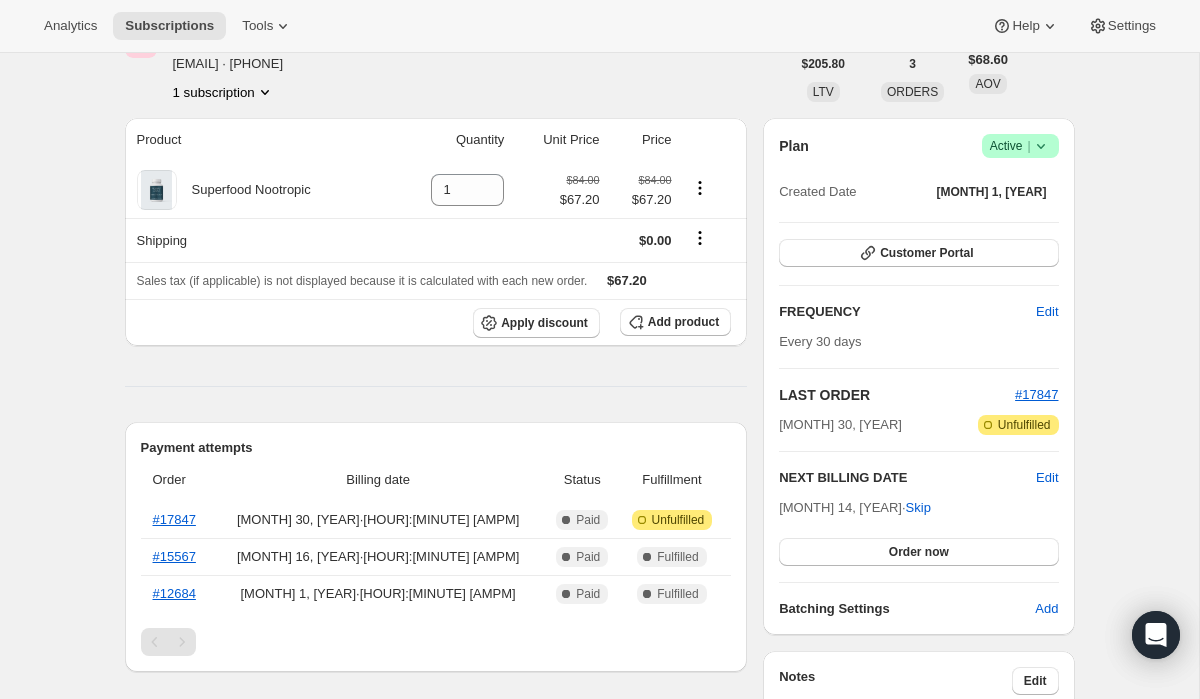 scroll, scrollTop: 233, scrollLeft: 0, axis: vertical 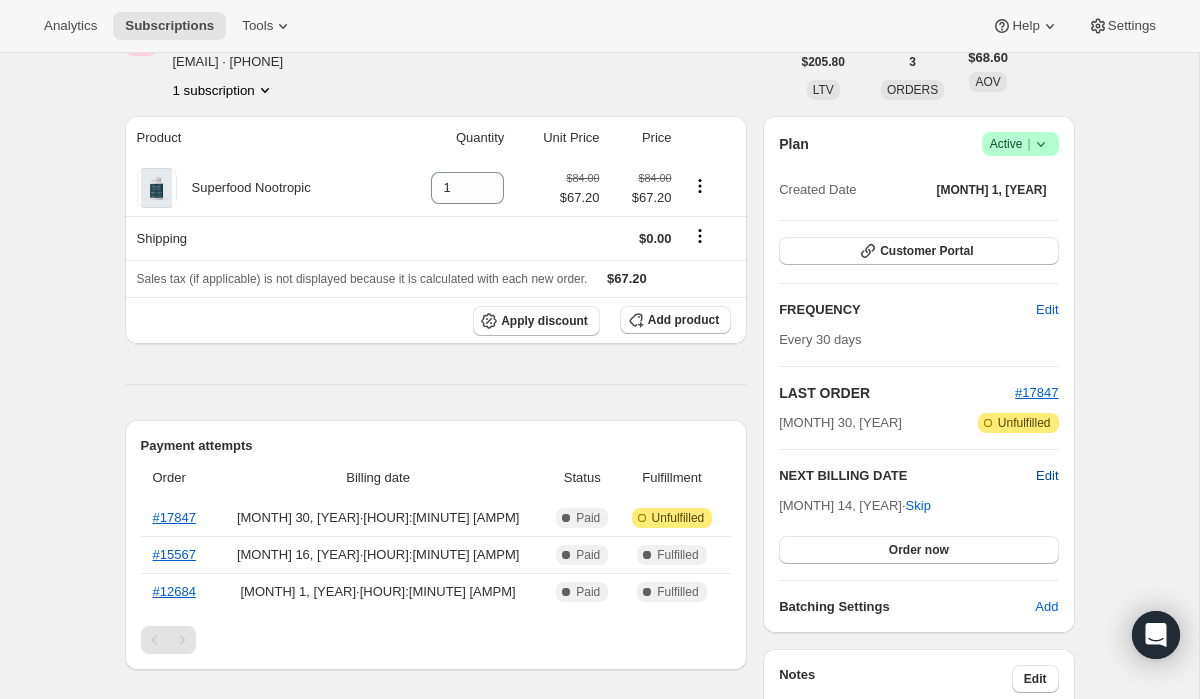 click on "Edit" at bounding box center [1047, 310] 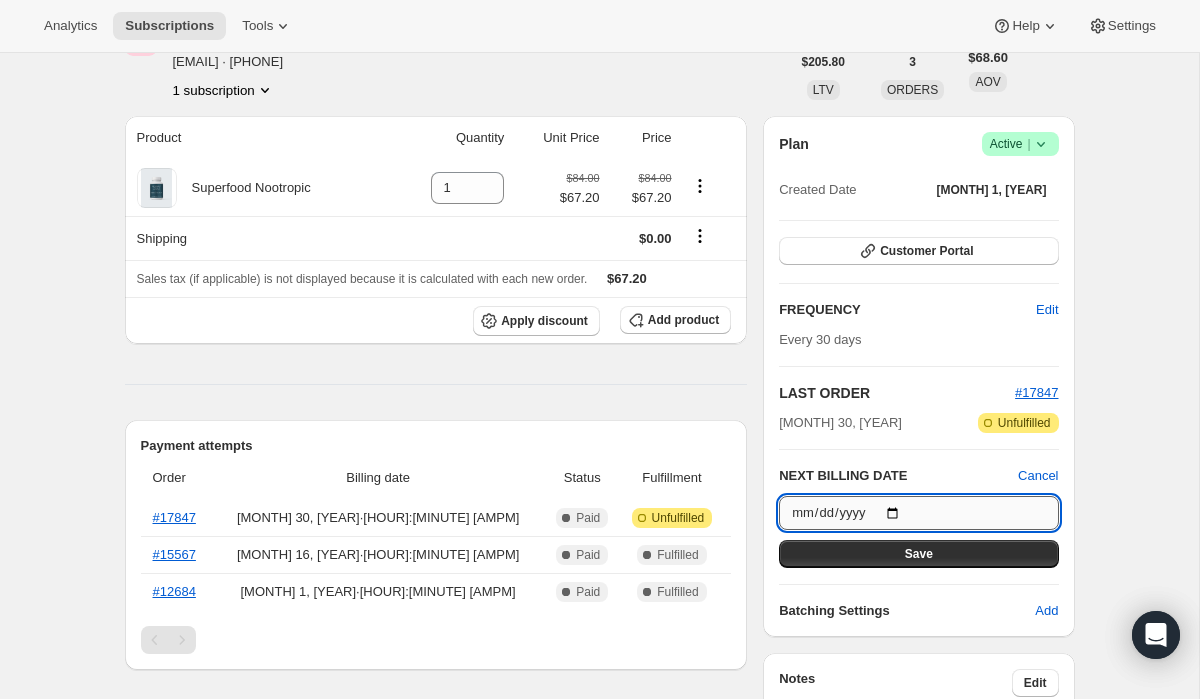 click on "2025-08-14" at bounding box center (918, 513) 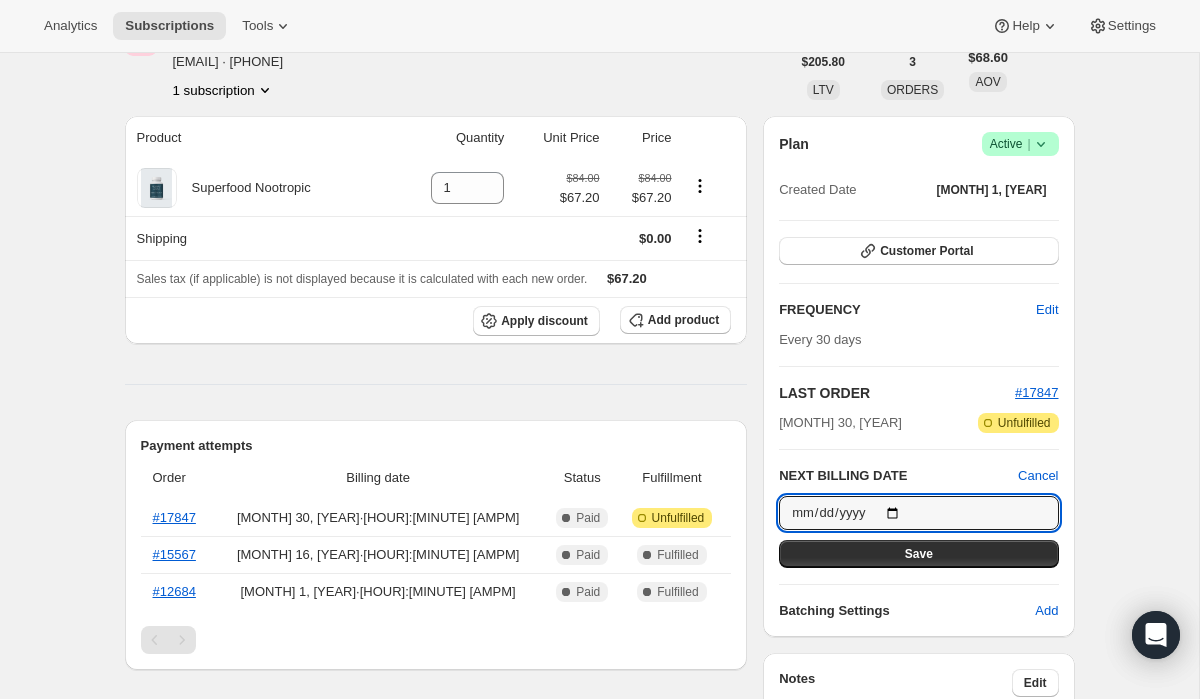 type on "2025-07-30" 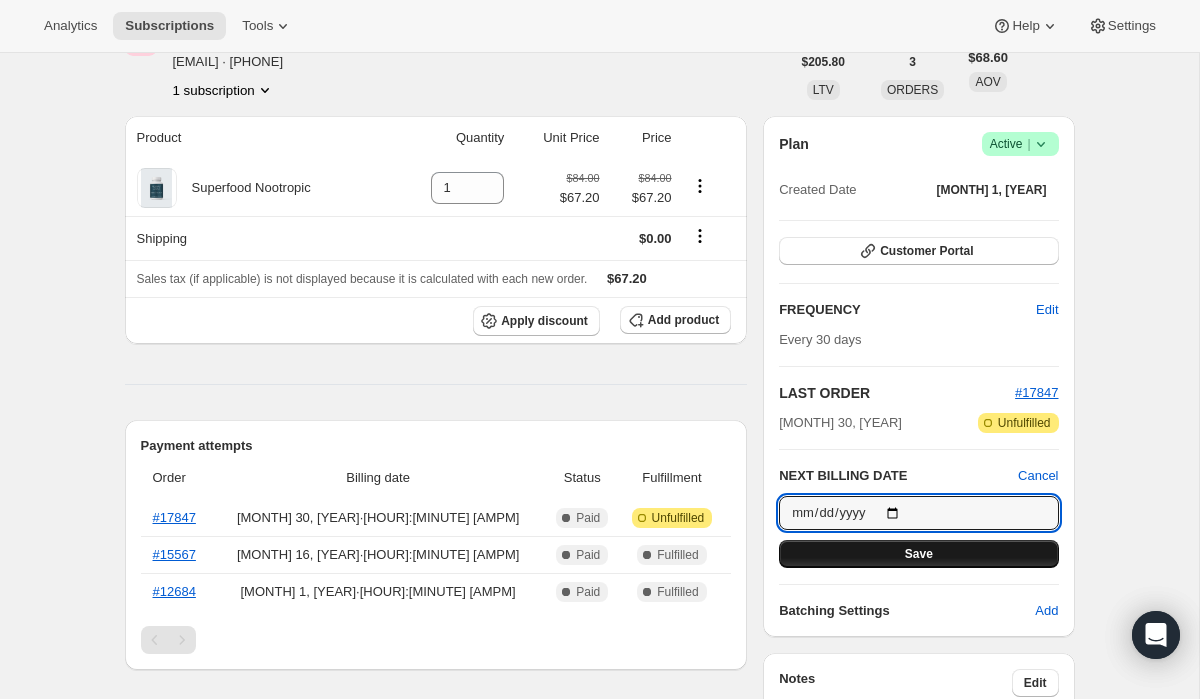 click on "Save" at bounding box center (919, 554) 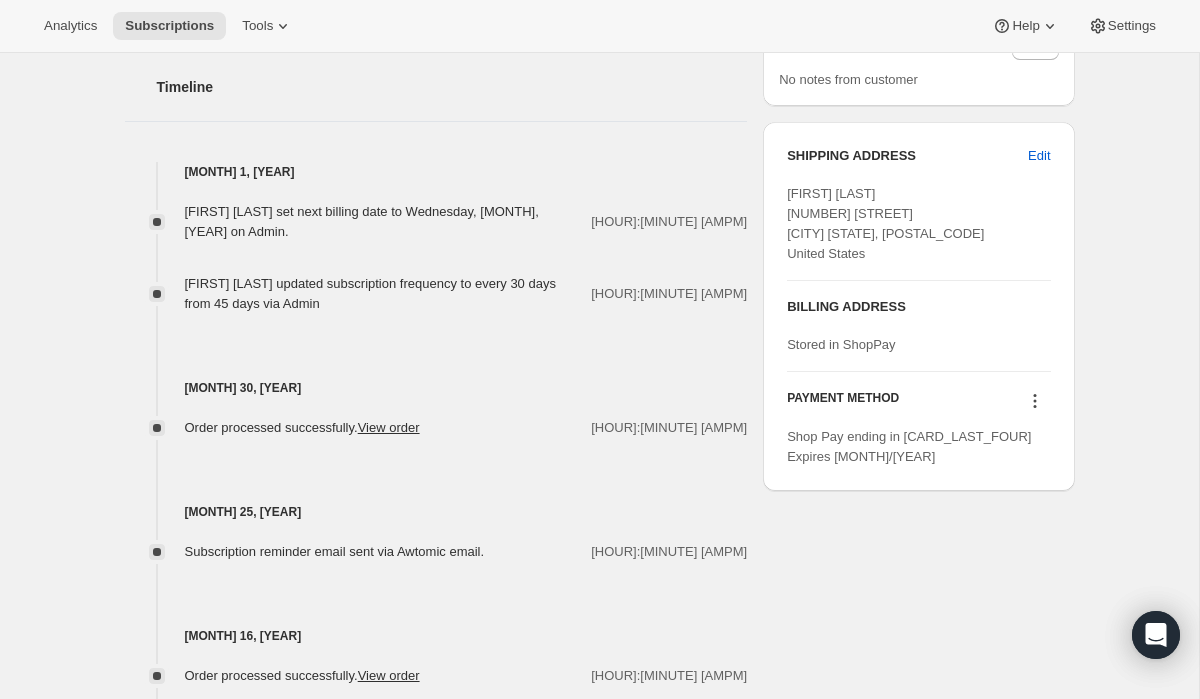 scroll, scrollTop: 973, scrollLeft: 0, axis: vertical 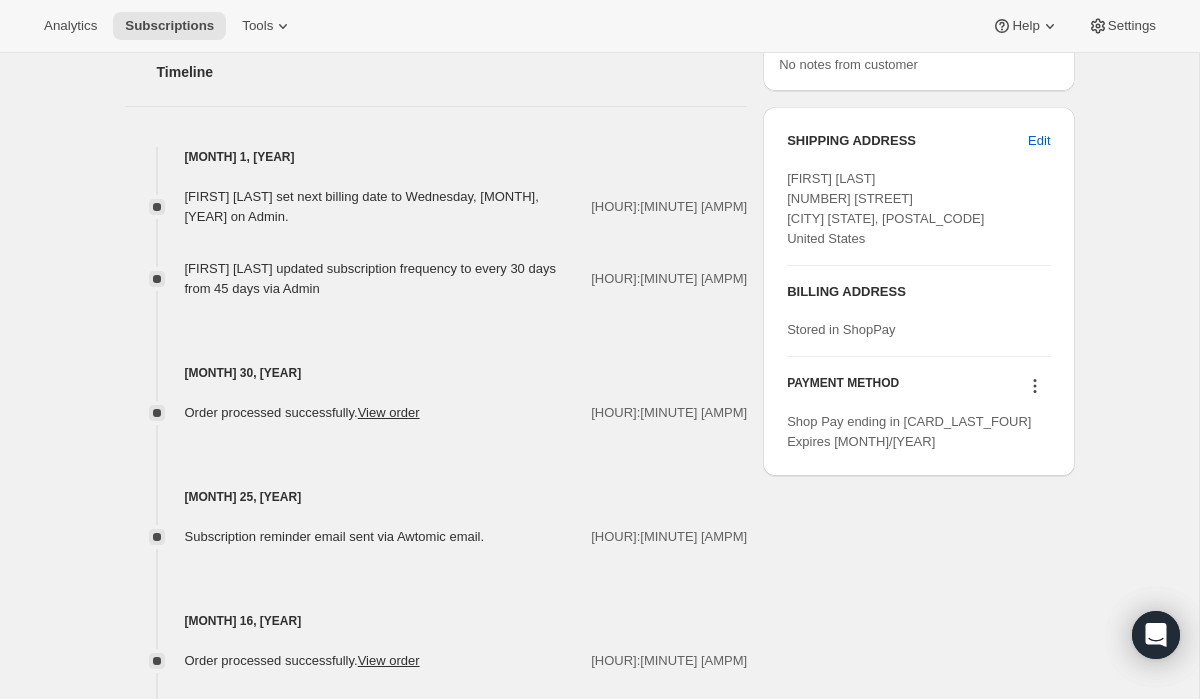 click at bounding box center [1034, 386] 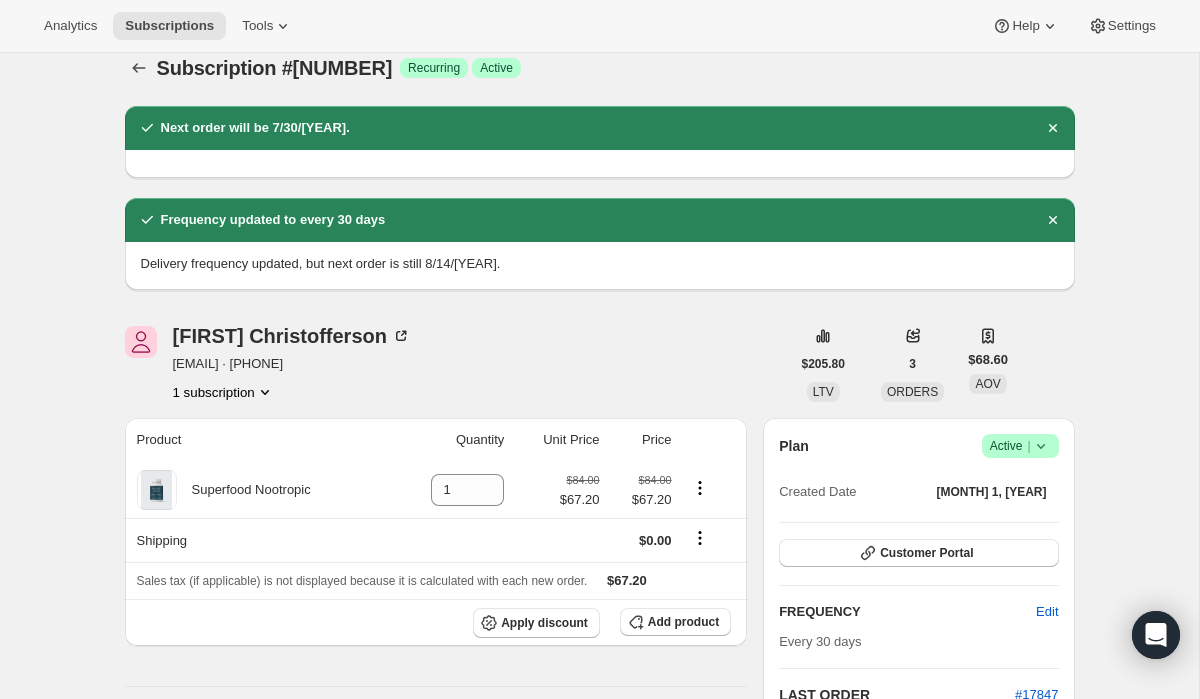 scroll, scrollTop: 33, scrollLeft: 0, axis: vertical 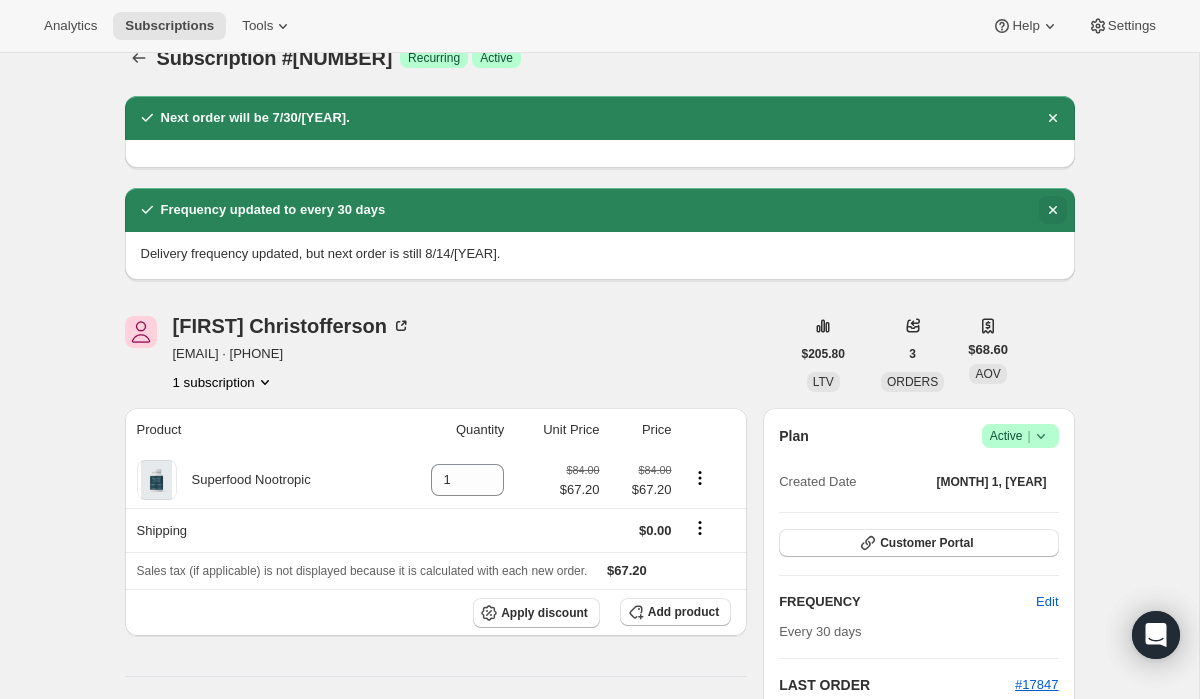 click at bounding box center (1052, 118) 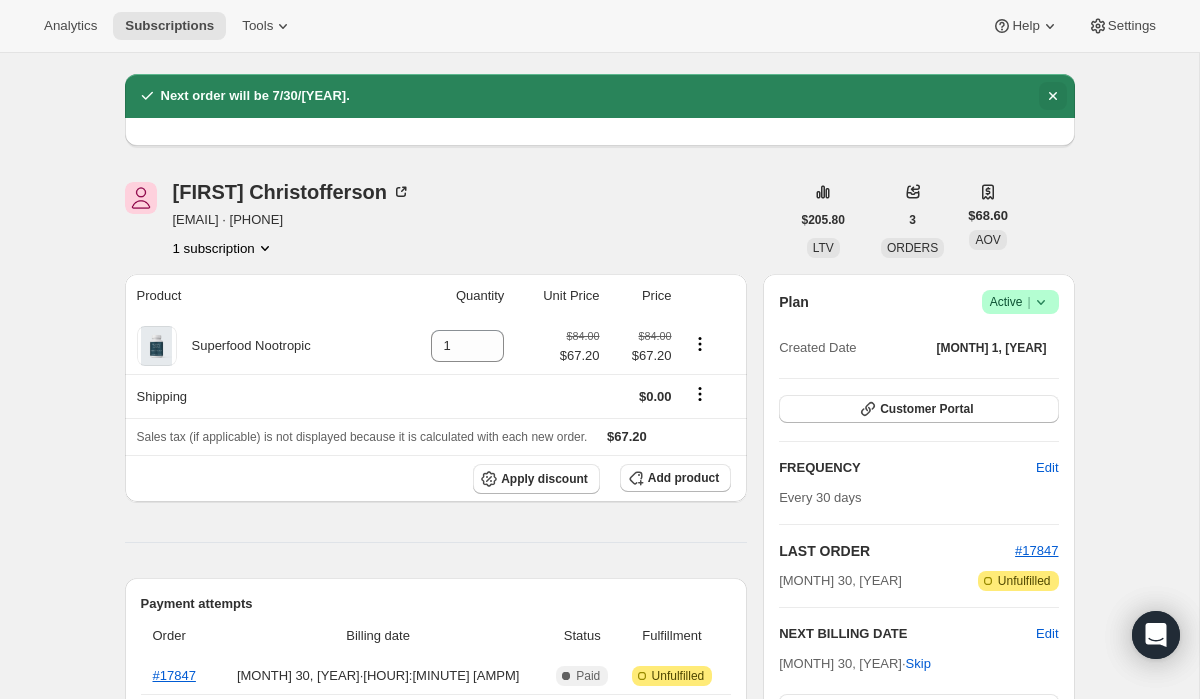 scroll, scrollTop: 57, scrollLeft: 0, axis: vertical 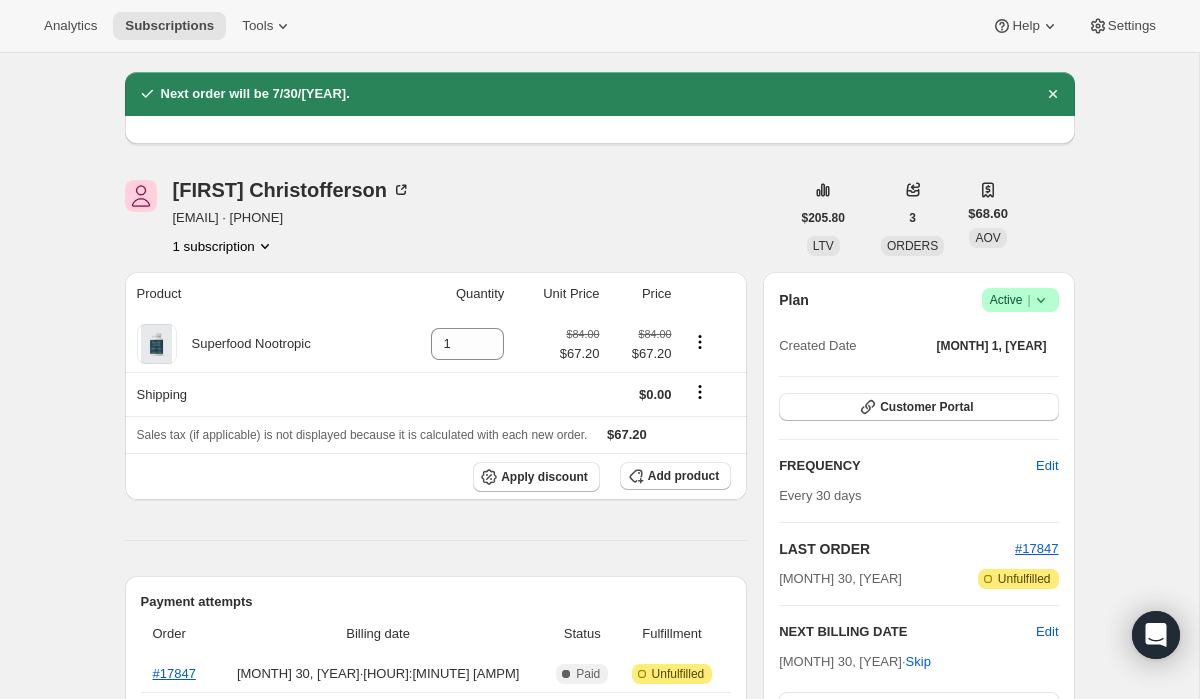 click on "Jolayn   Christofferson jodichristofferson@gmail.com · +15072360003 1 subscription" at bounding box center [292, 218] 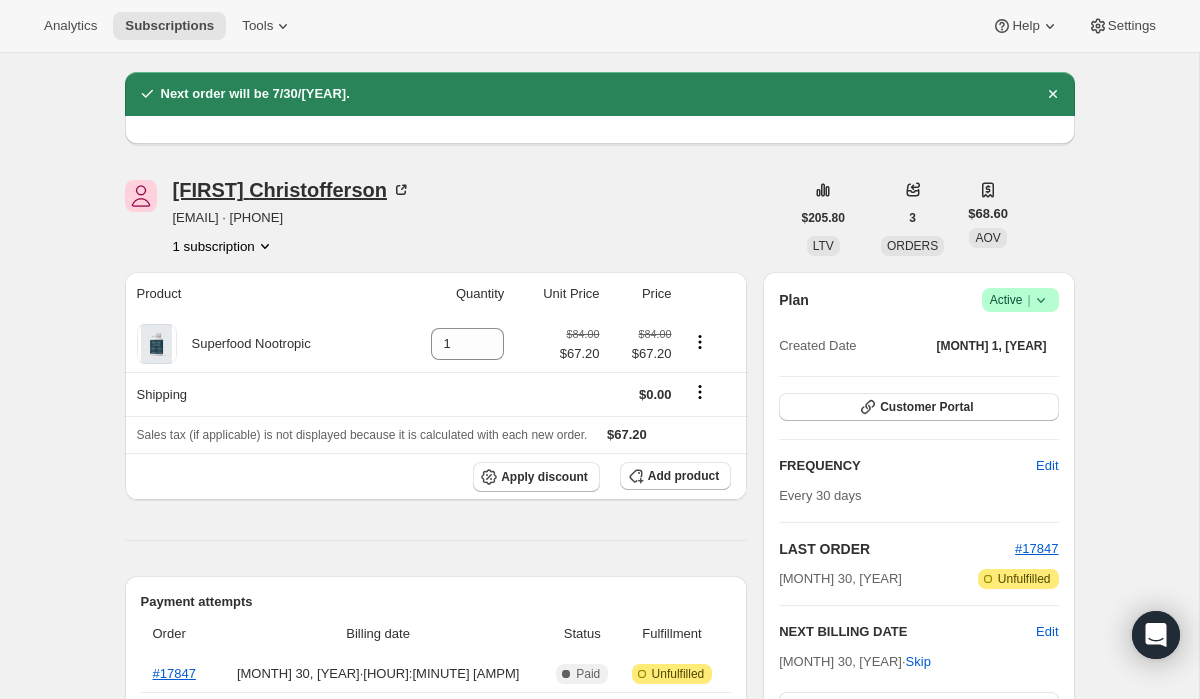 click on "Jolayn   Christofferson" at bounding box center [292, 190] 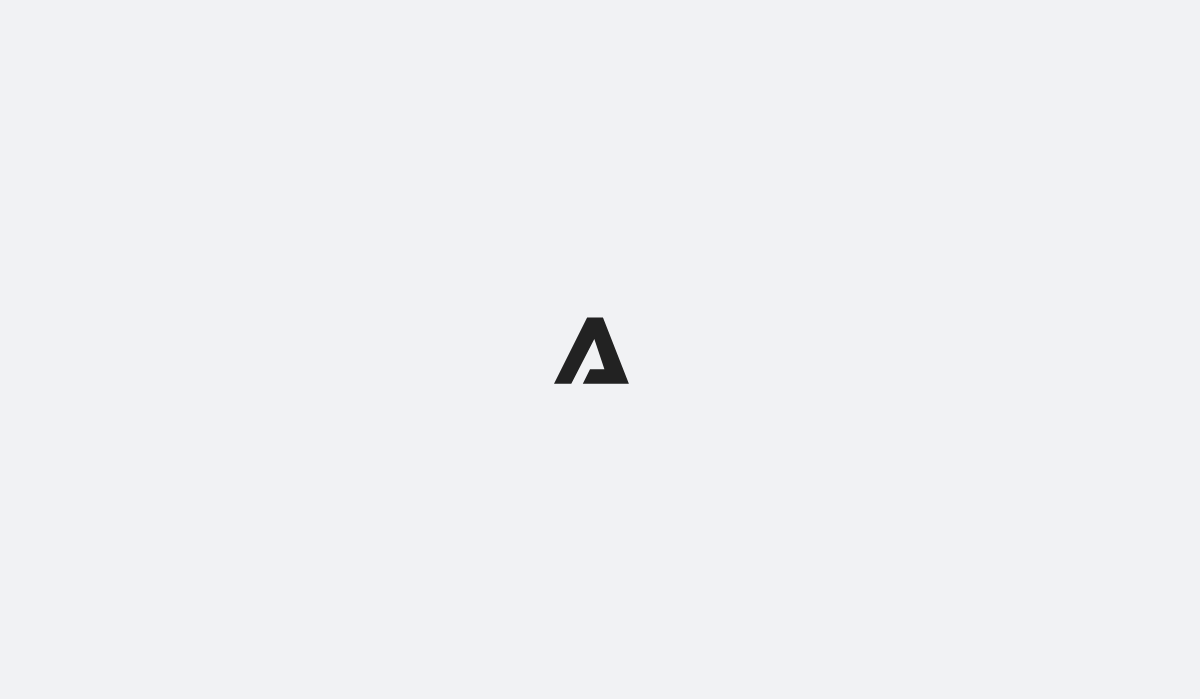 scroll, scrollTop: 0, scrollLeft: 0, axis: both 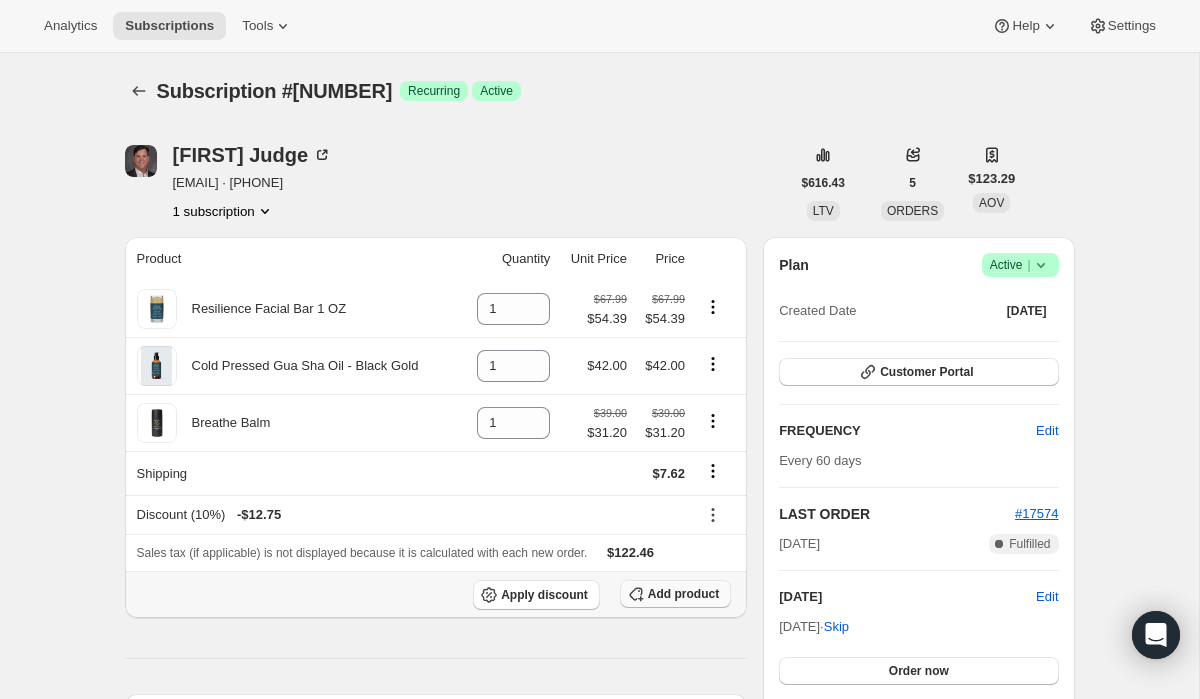 click on "Add product" at bounding box center [683, 594] 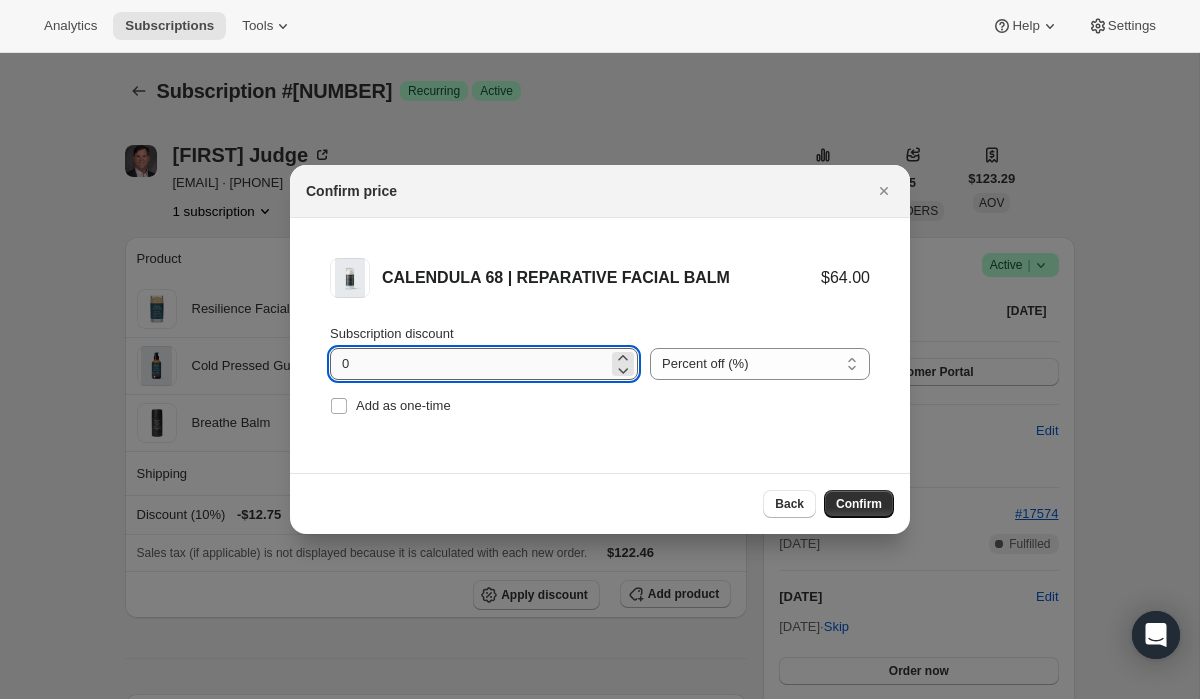 click on "0" at bounding box center [469, 364] 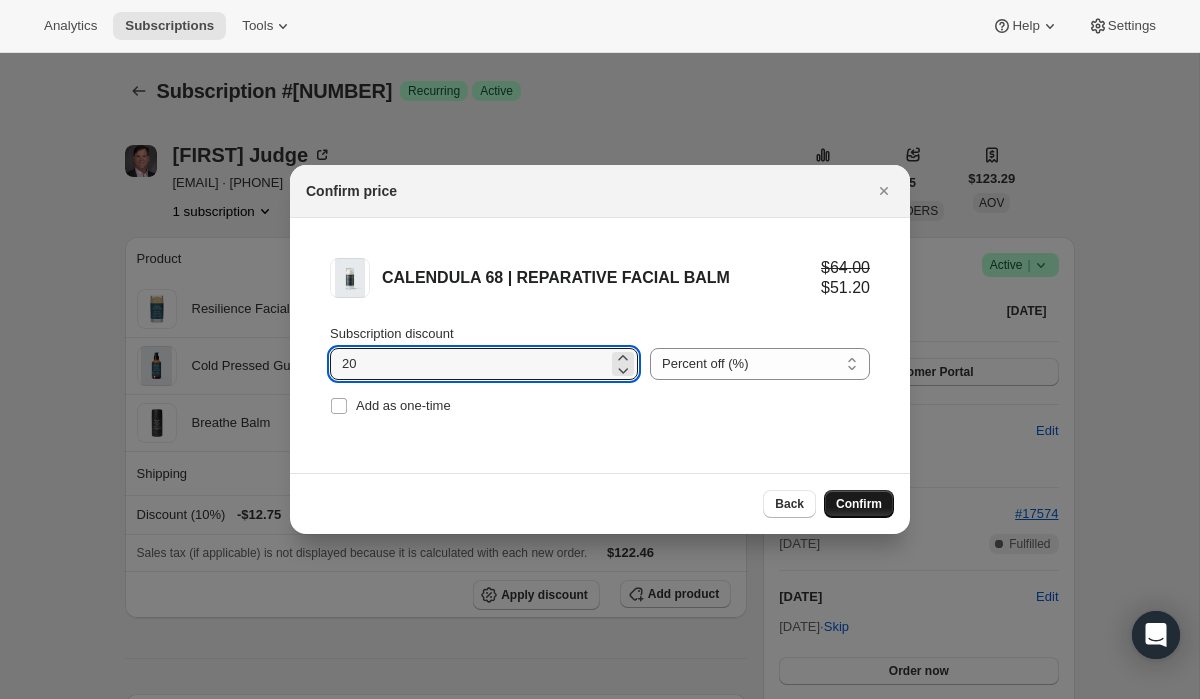 type on "20" 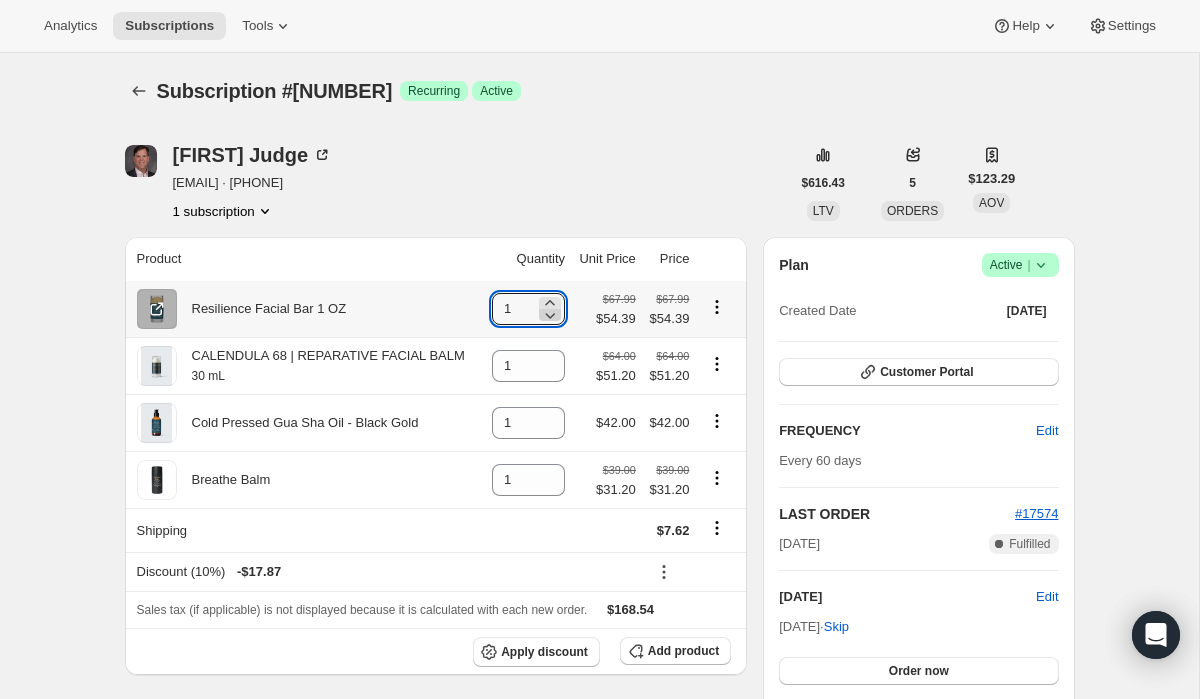 click at bounding box center [549, 302] 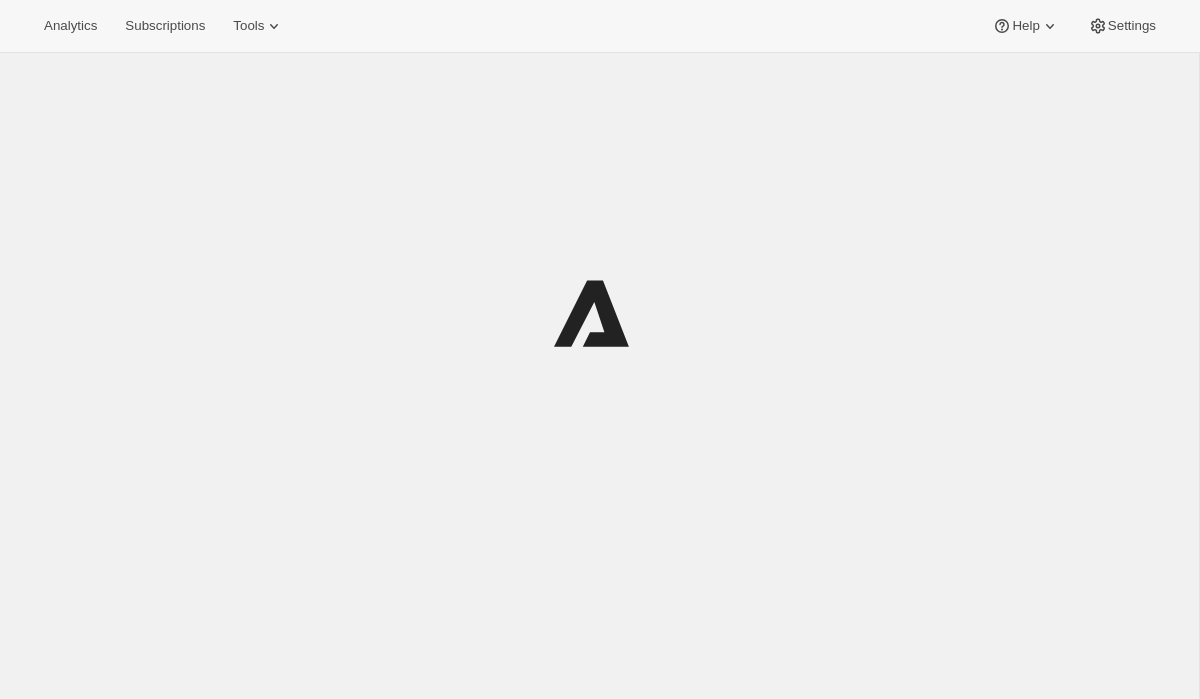 scroll, scrollTop: 0, scrollLeft: 0, axis: both 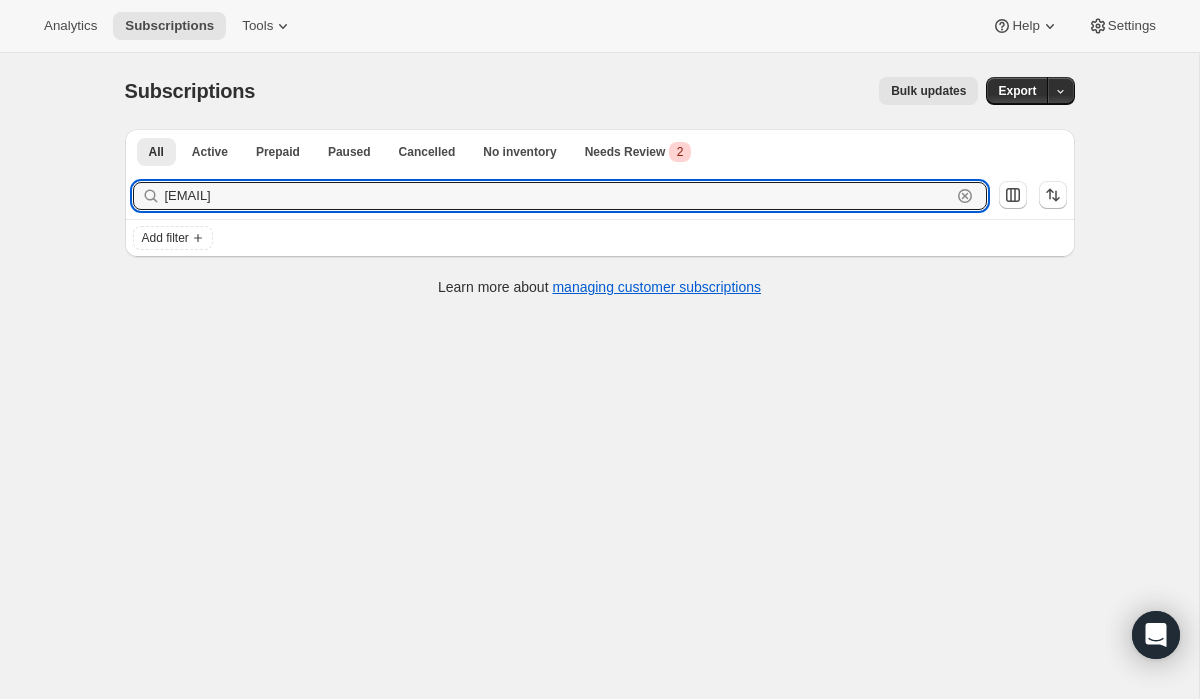 drag, startPoint x: 320, startPoint y: 193, endPoint x: 148, endPoint y: 194, distance: 172.00291 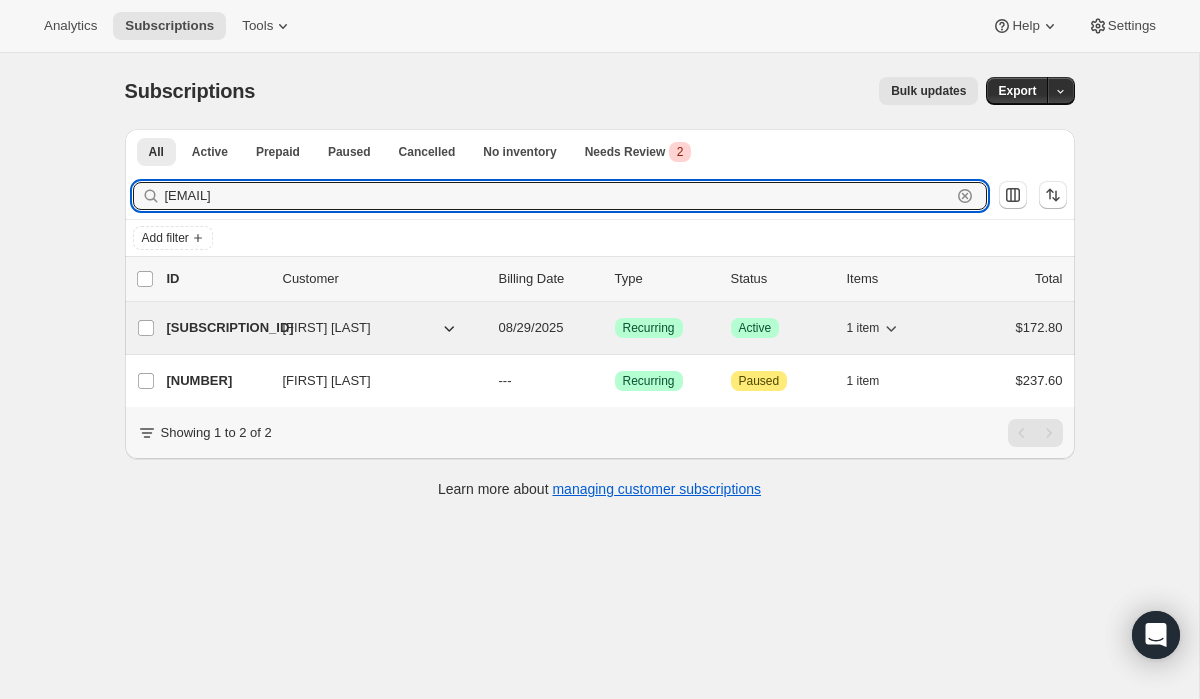 type on "j.lynnb.brown@gmail.com" 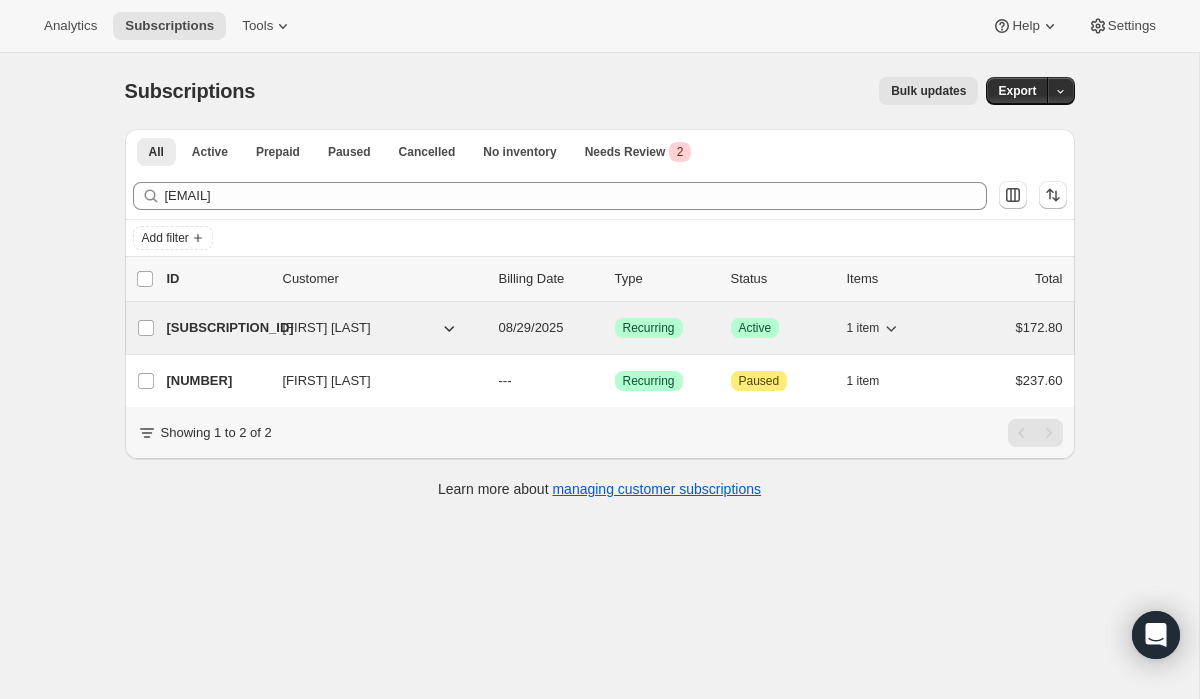 click on "20288340038" at bounding box center (217, 328) 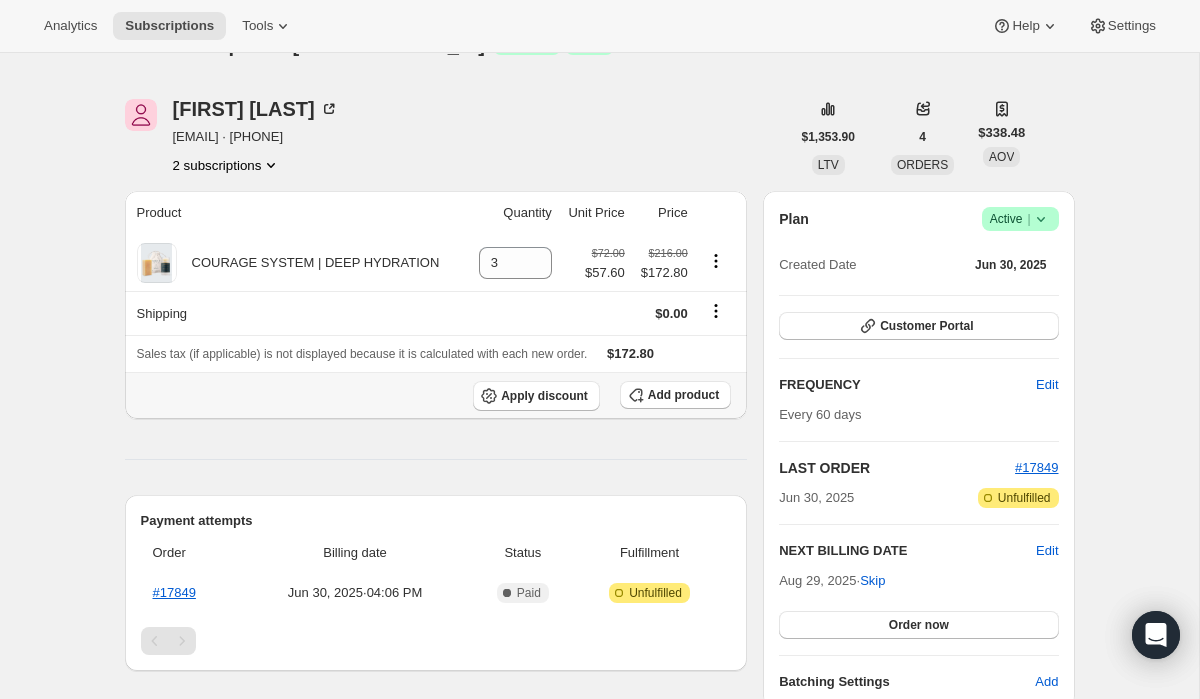 scroll, scrollTop: 26, scrollLeft: 0, axis: vertical 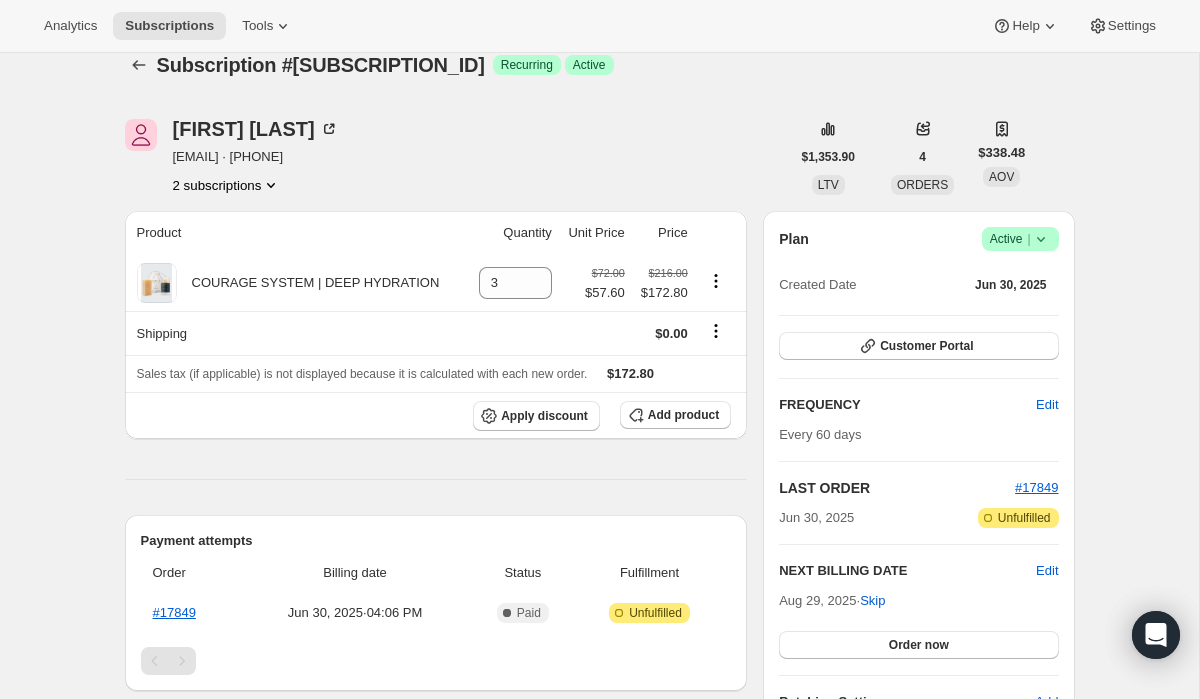 click at bounding box center (1041, 239) 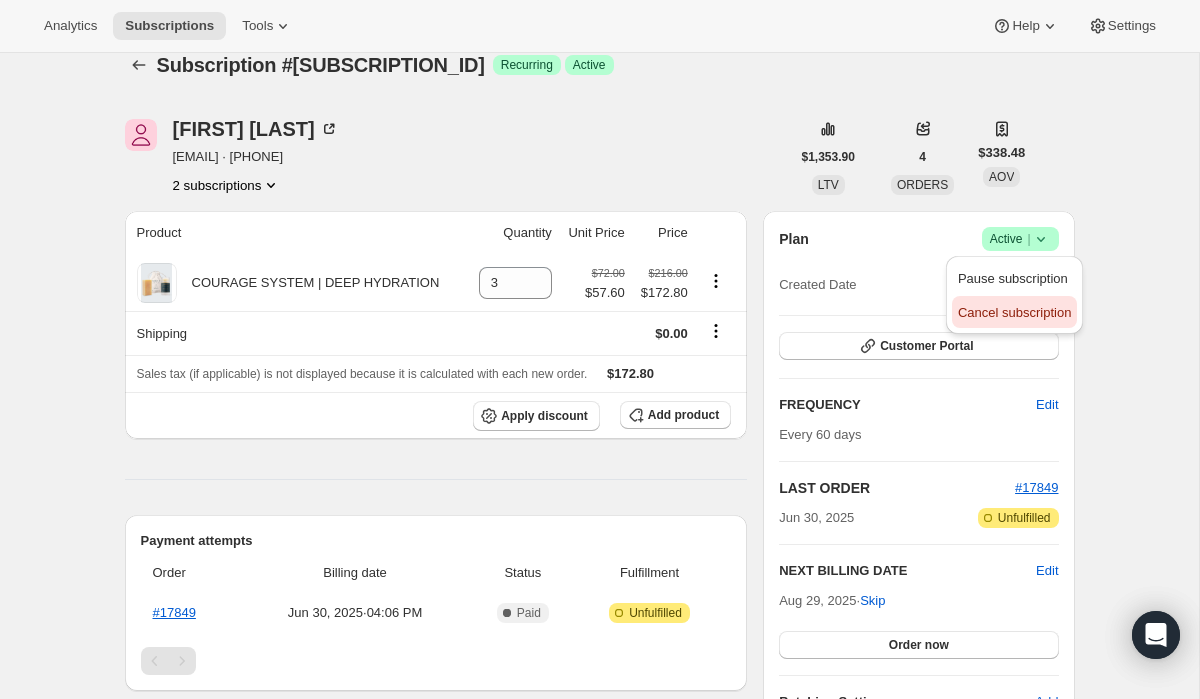 click on "Cancel subscription" at bounding box center [1014, 312] 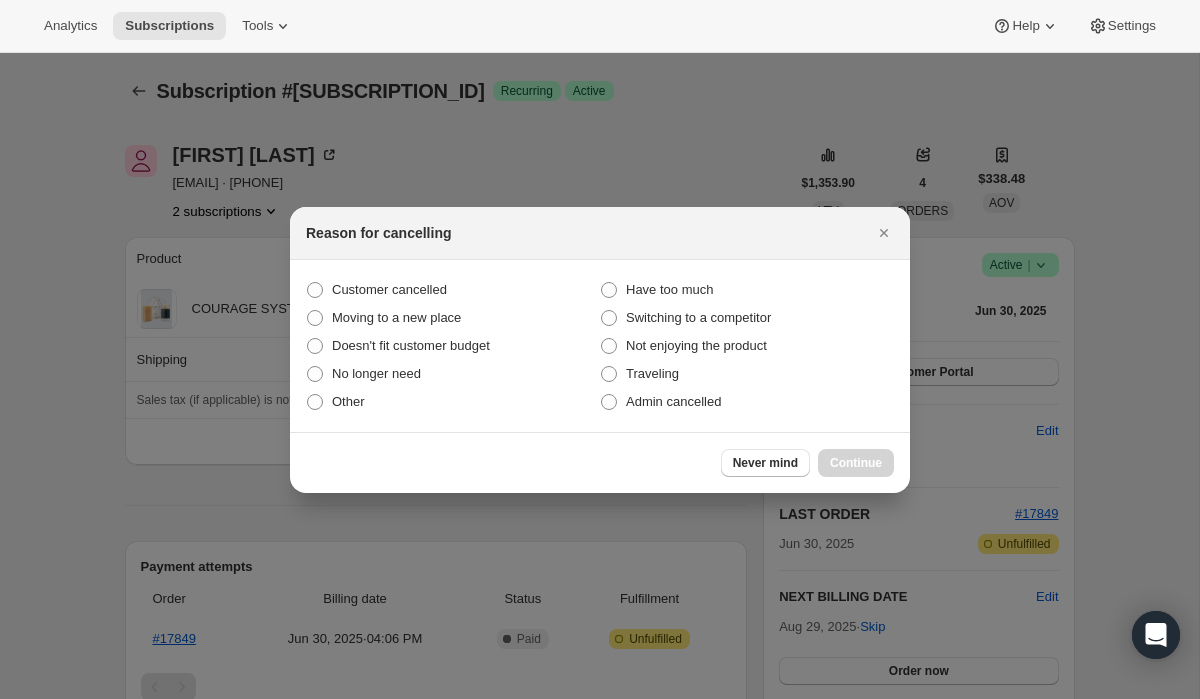 scroll, scrollTop: 0, scrollLeft: 0, axis: both 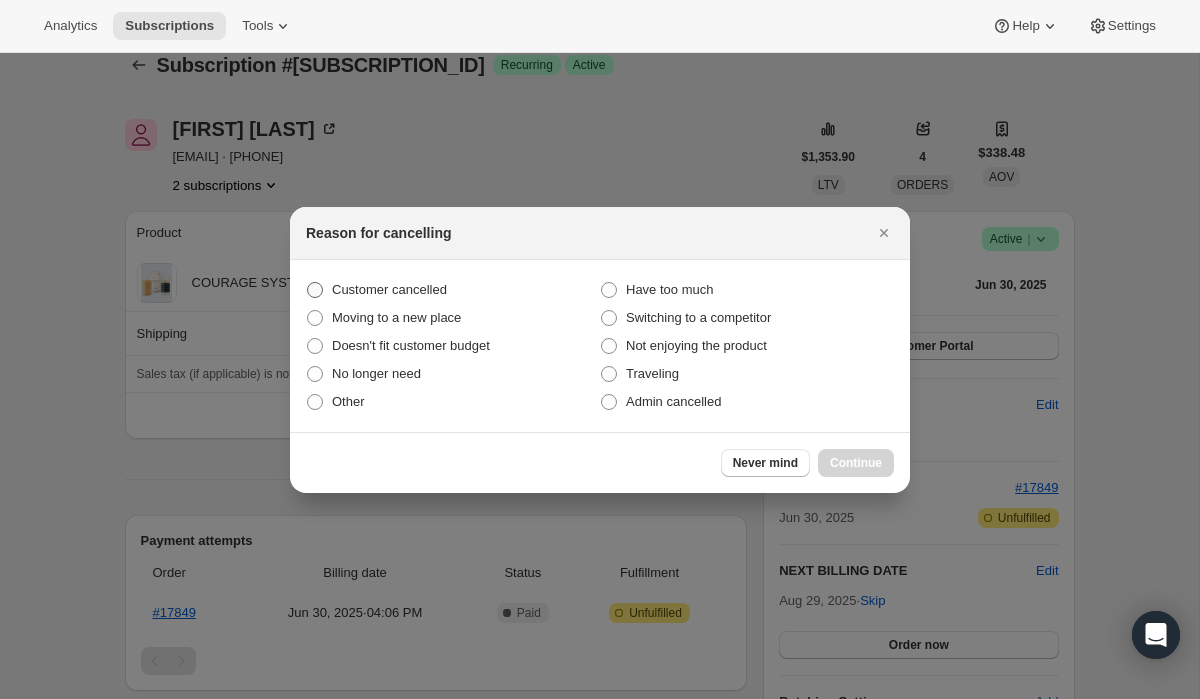 click on "Customer cancelled" at bounding box center (389, 289) 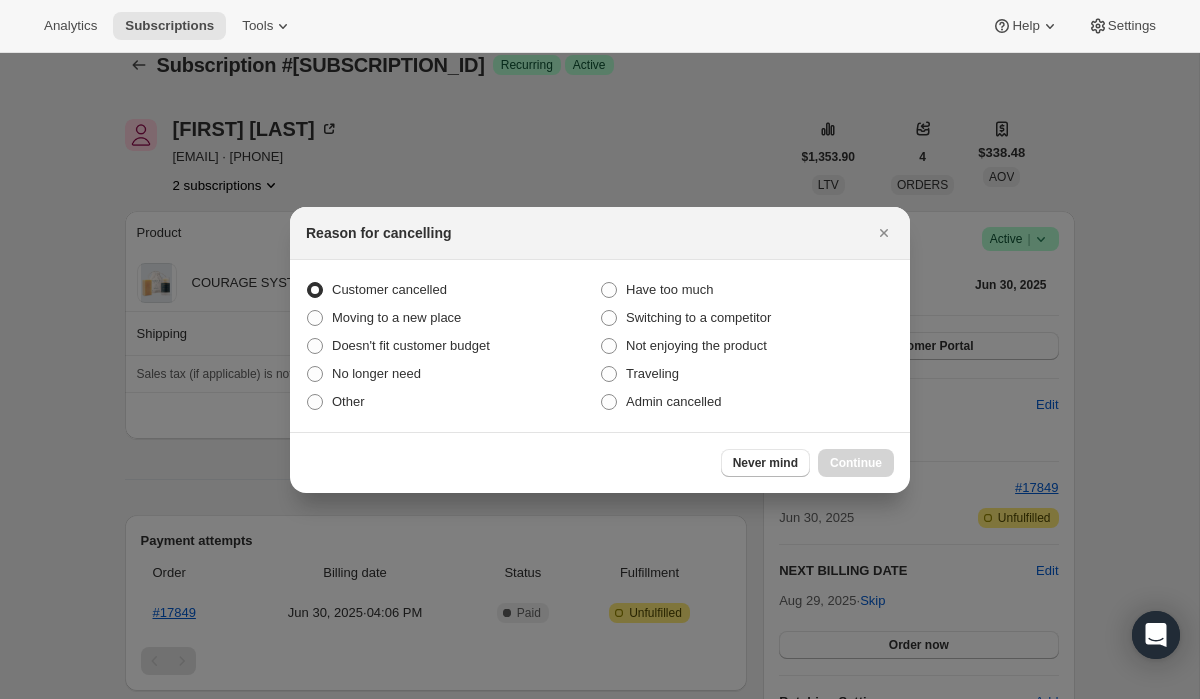 radio on "true" 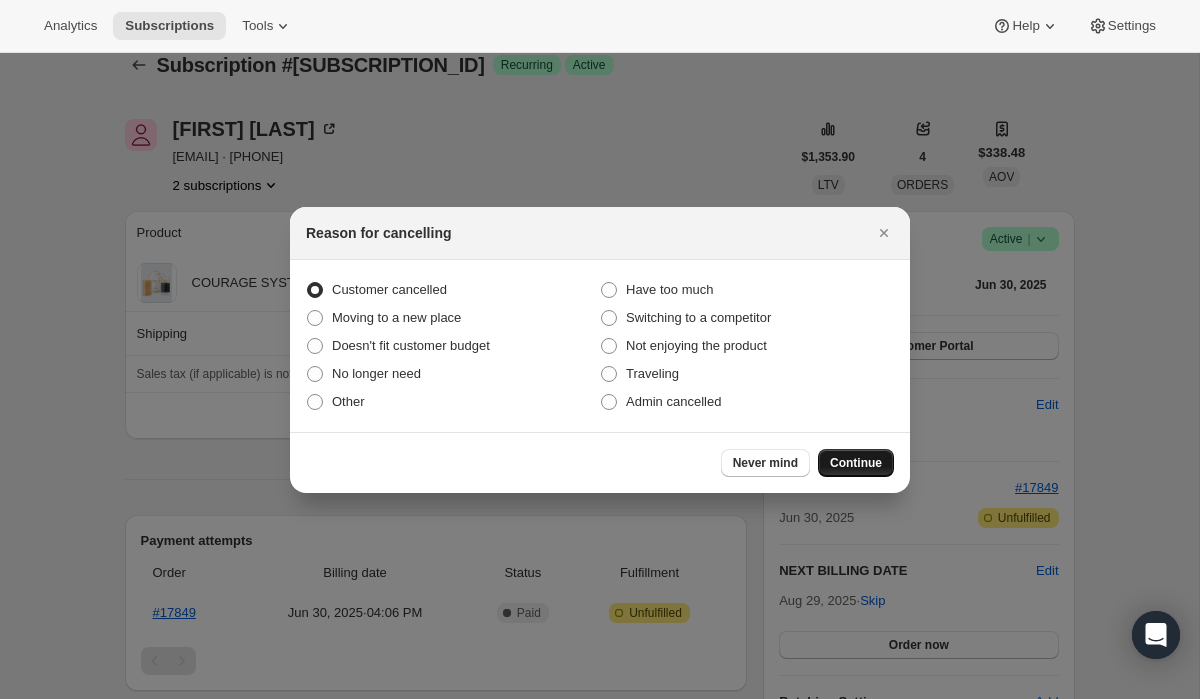 click on "Continue" at bounding box center (856, 463) 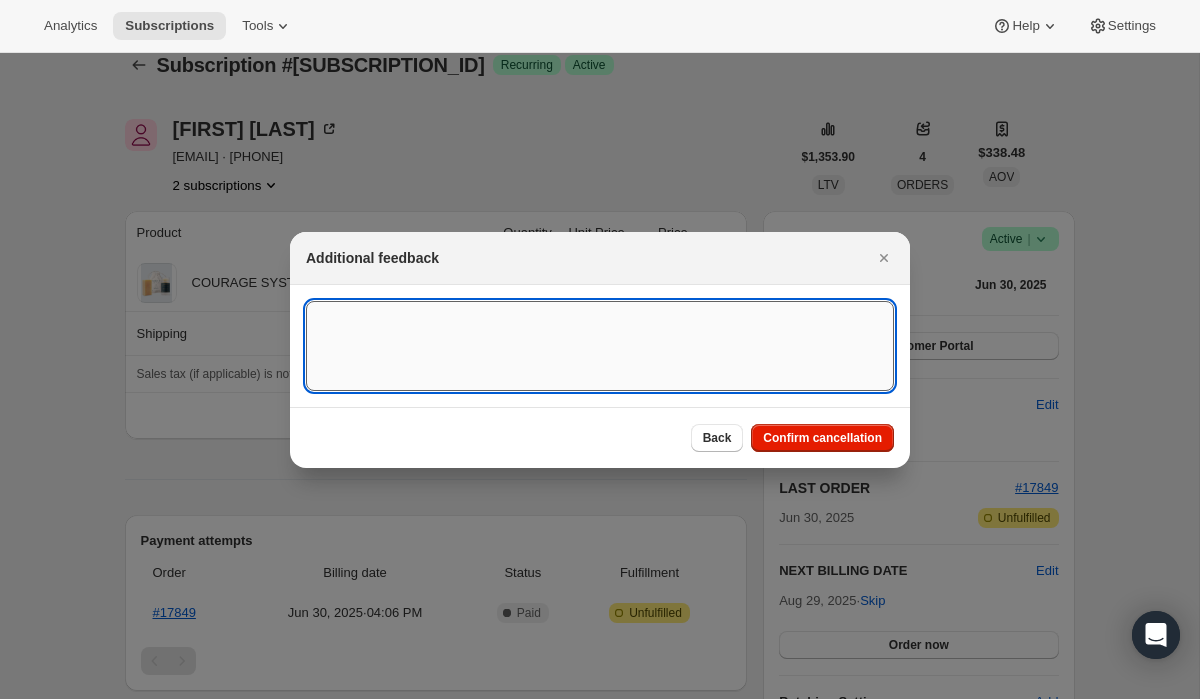 click at bounding box center [600, 346] 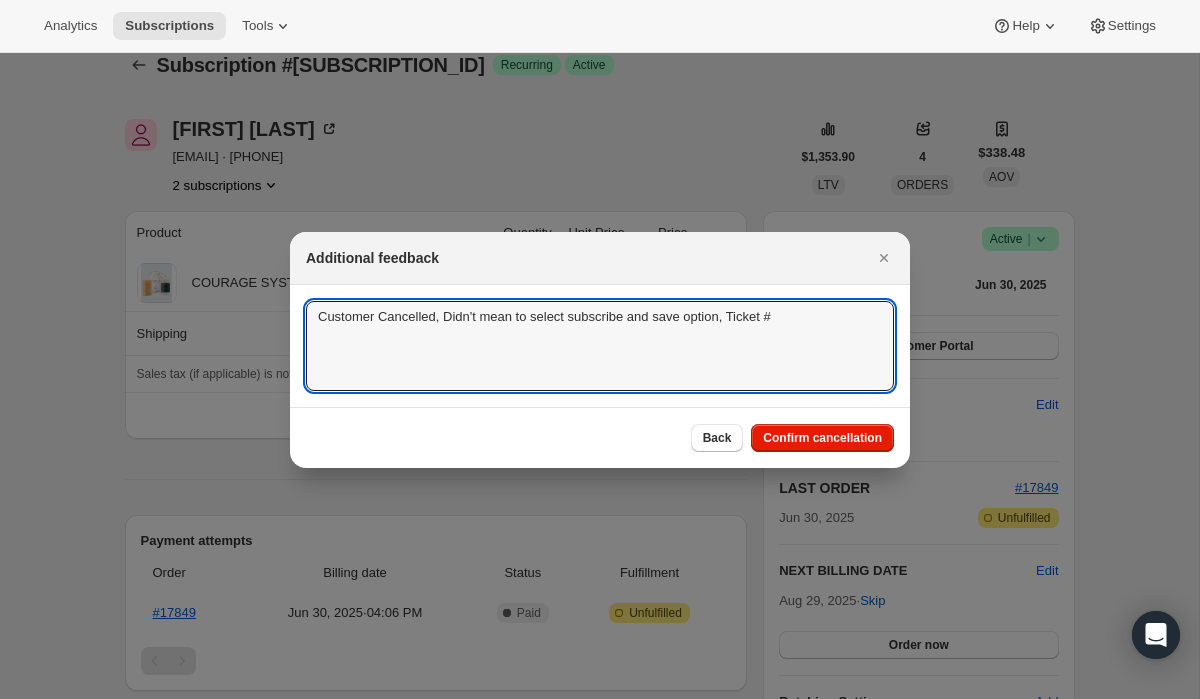 paste on "14710" 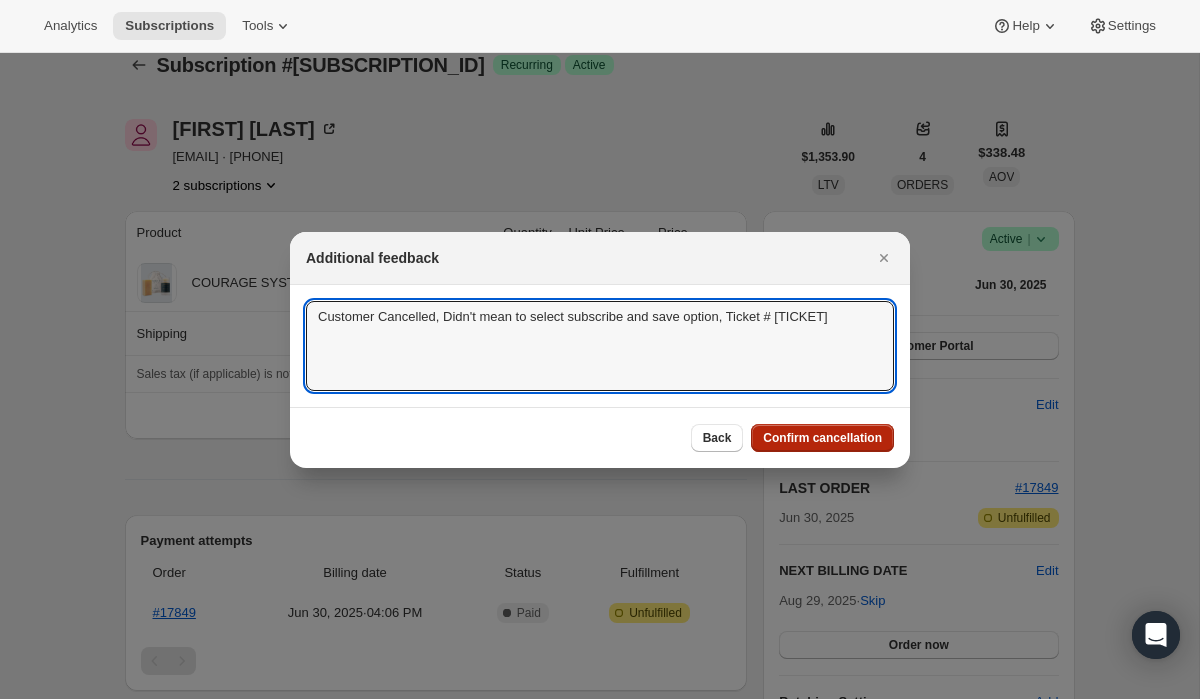 type on "Customer Cancelled, Didn't mean to select subscribe and save option, Ticket # 14710" 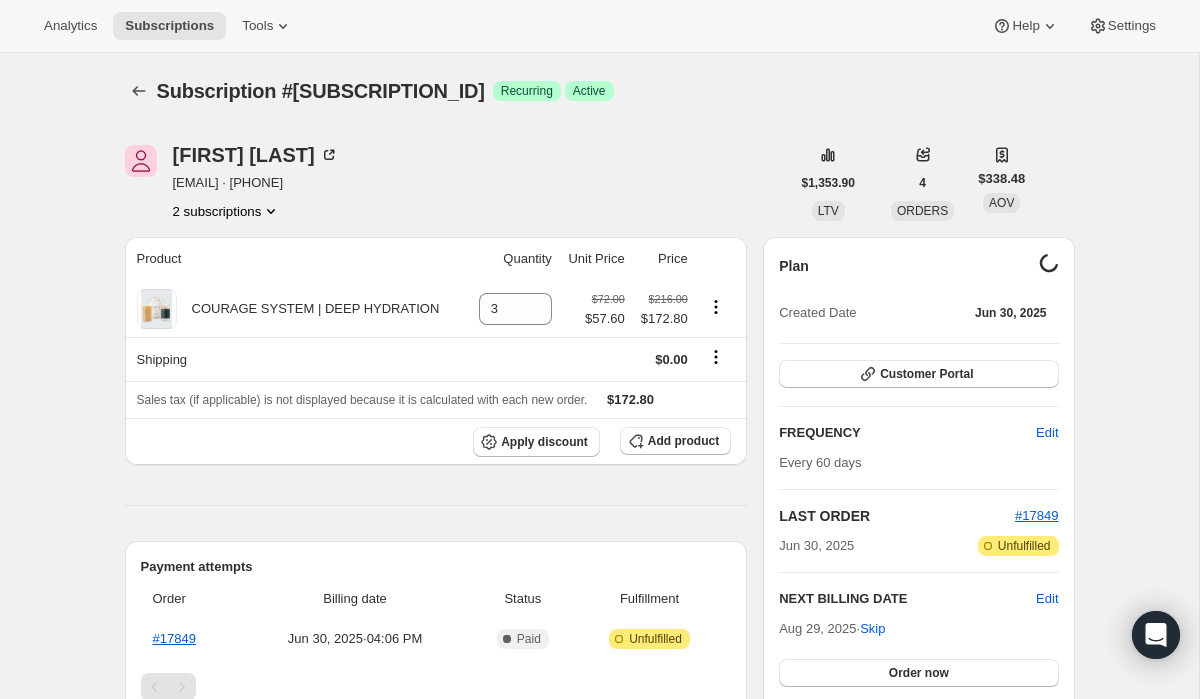 scroll, scrollTop: 26, scrollLeft: 0, axis: vertical 